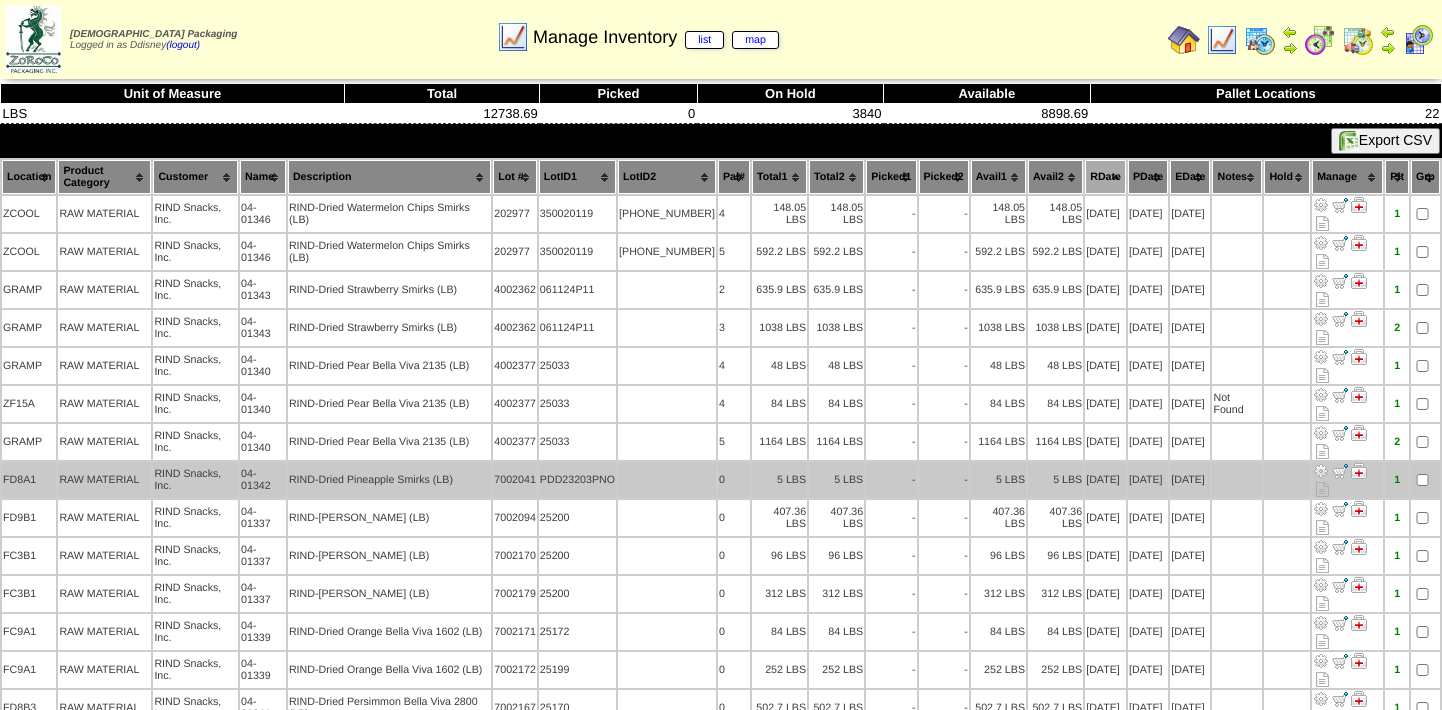 scroll, scrollTop: 0, scrollLeft: 0, axis: both 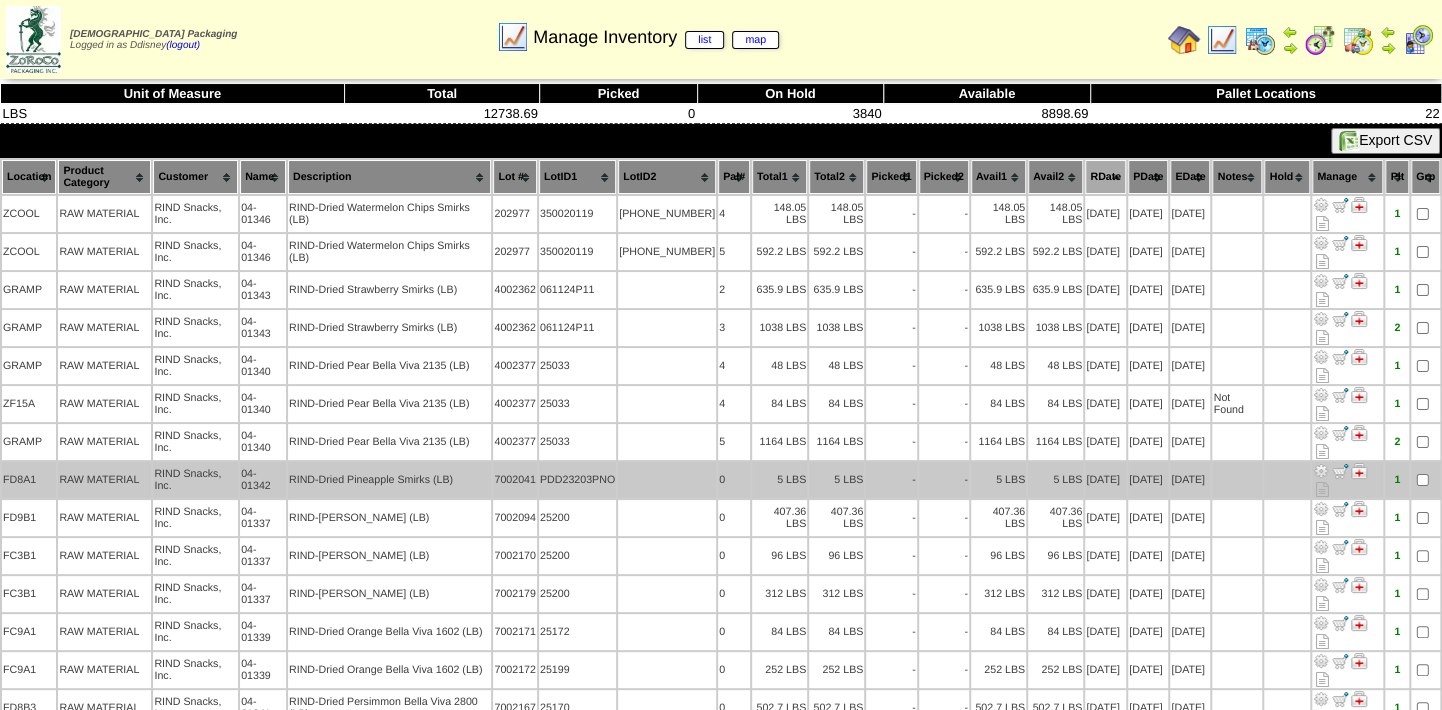 click on "PDD23203PNO" at bounding box center (577, 480) 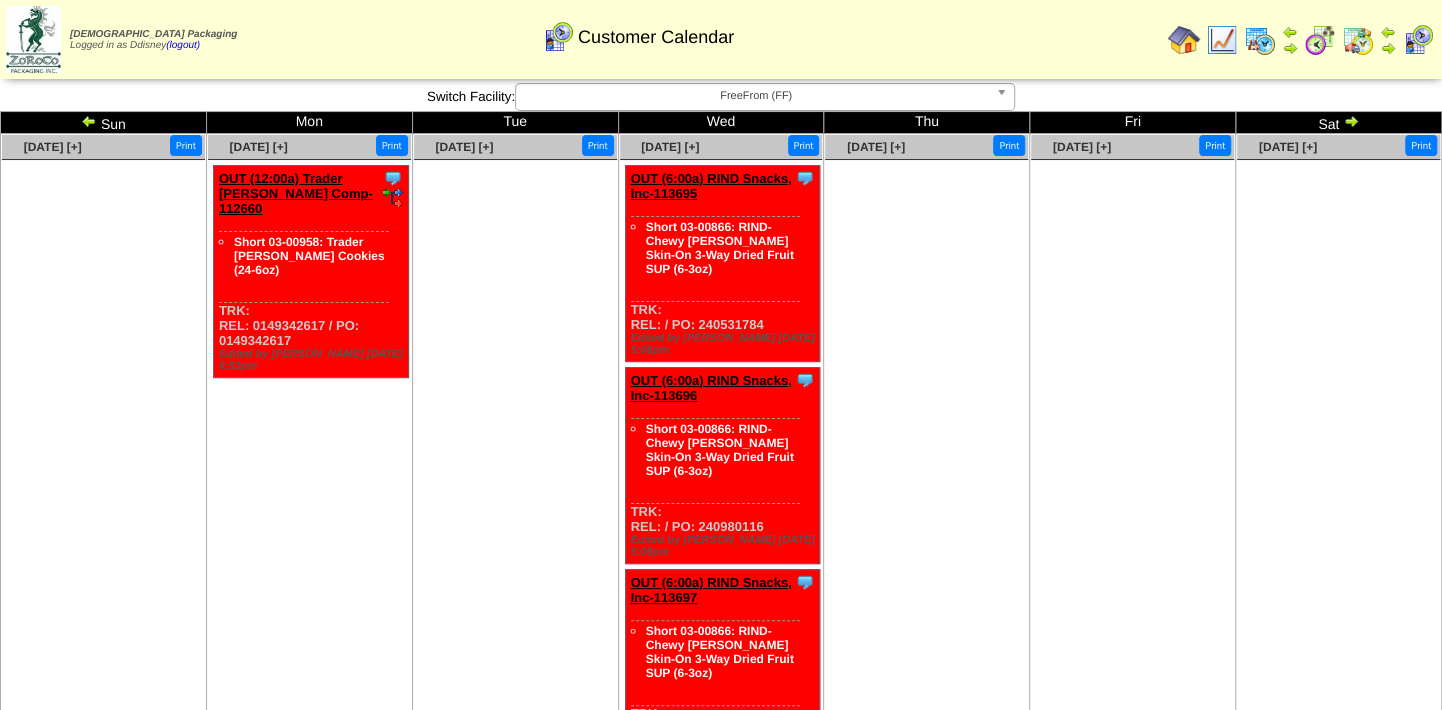 scroll, scrollTop: 0, scrollLeft: 0, axis: both 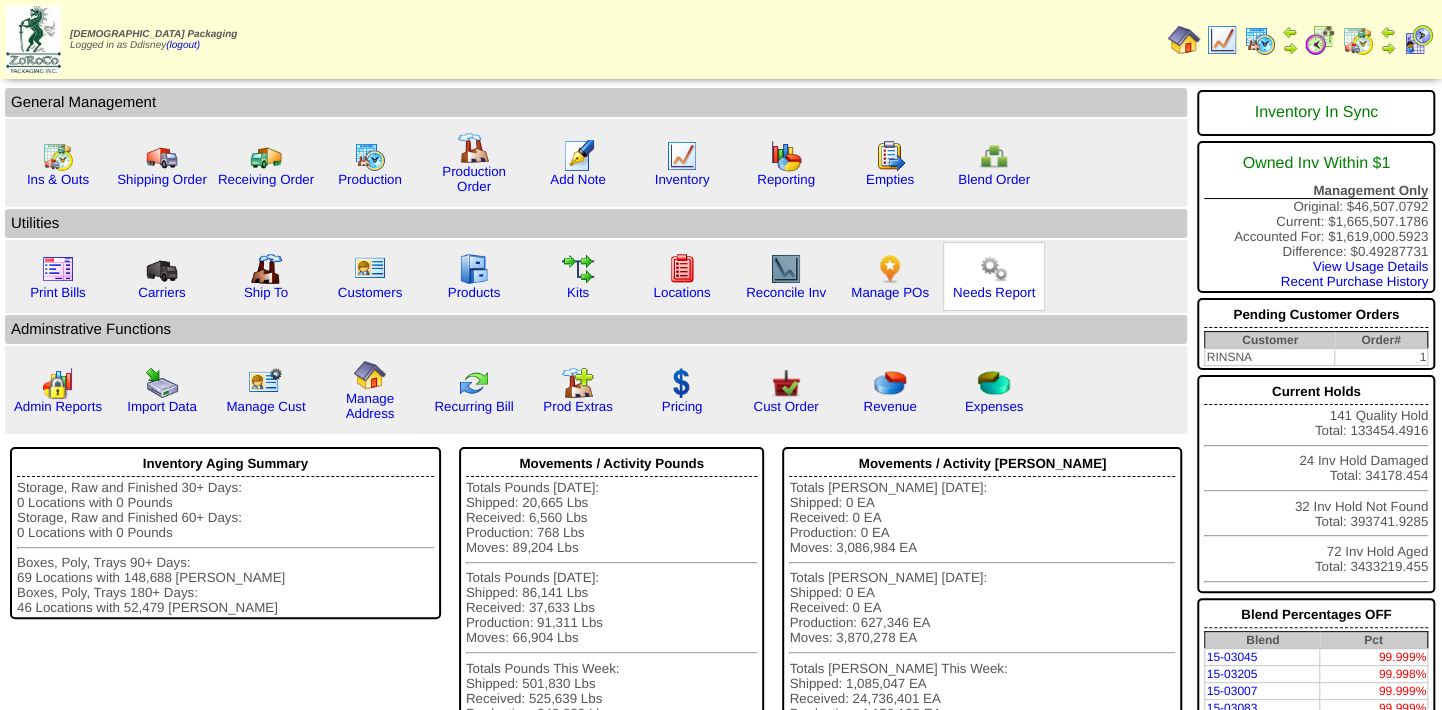 click at bounding box center (994, 269) 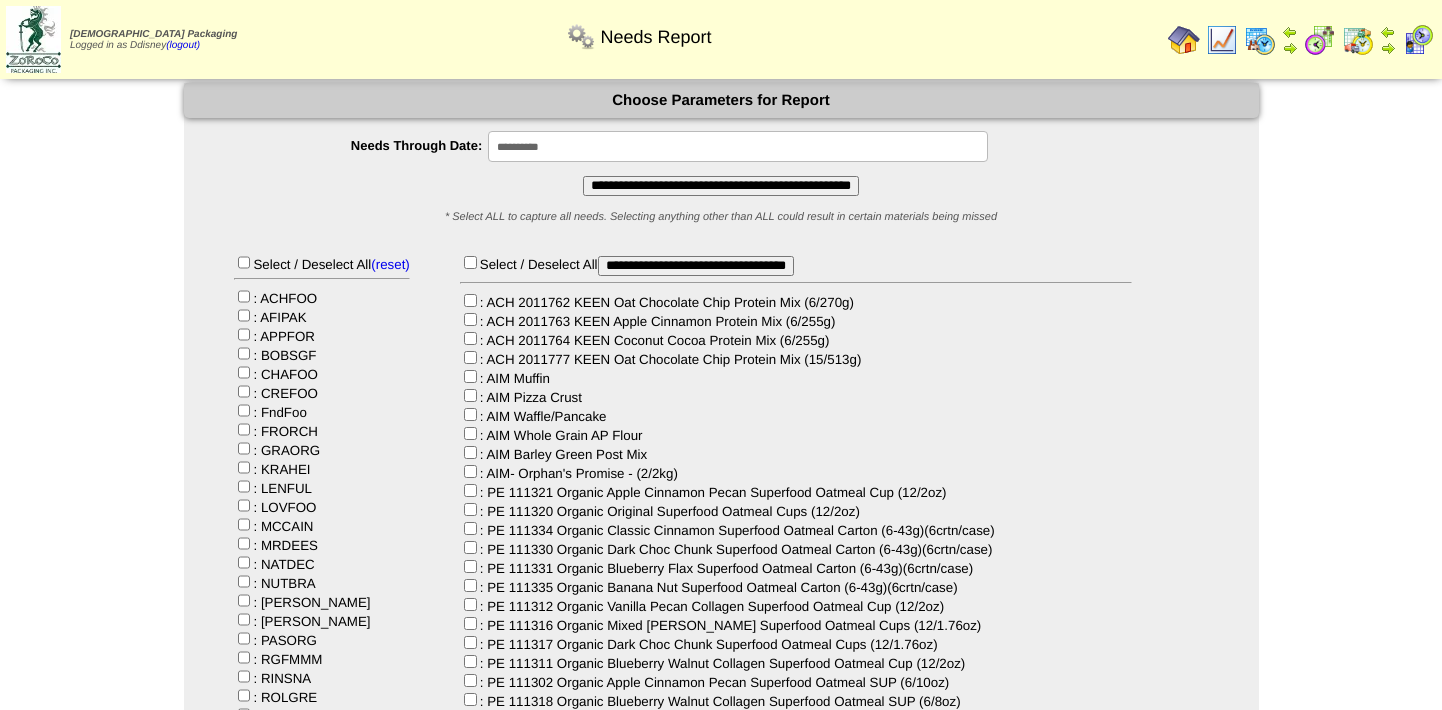 scroll, scrollTop: 0, scrollLeft: 0, axis: both 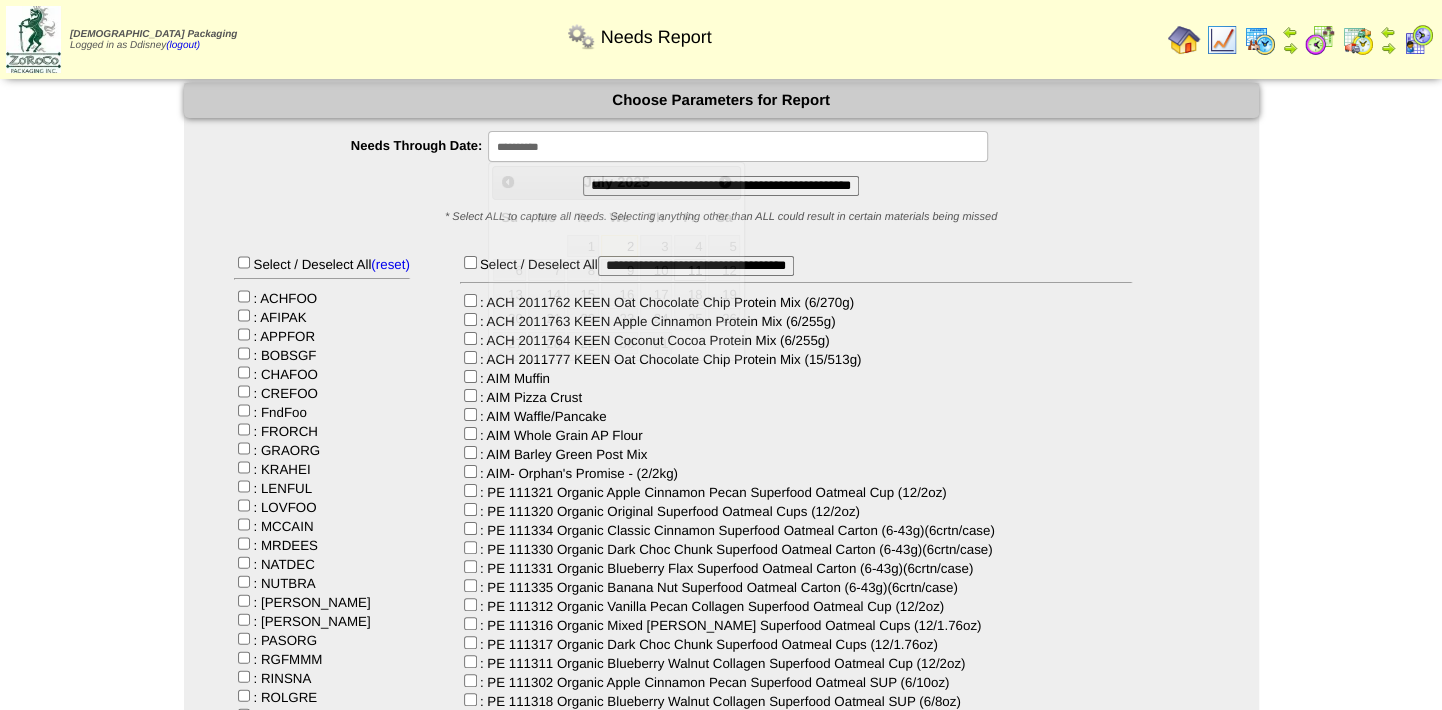 click on "**********" at bounding box center (738, 146) 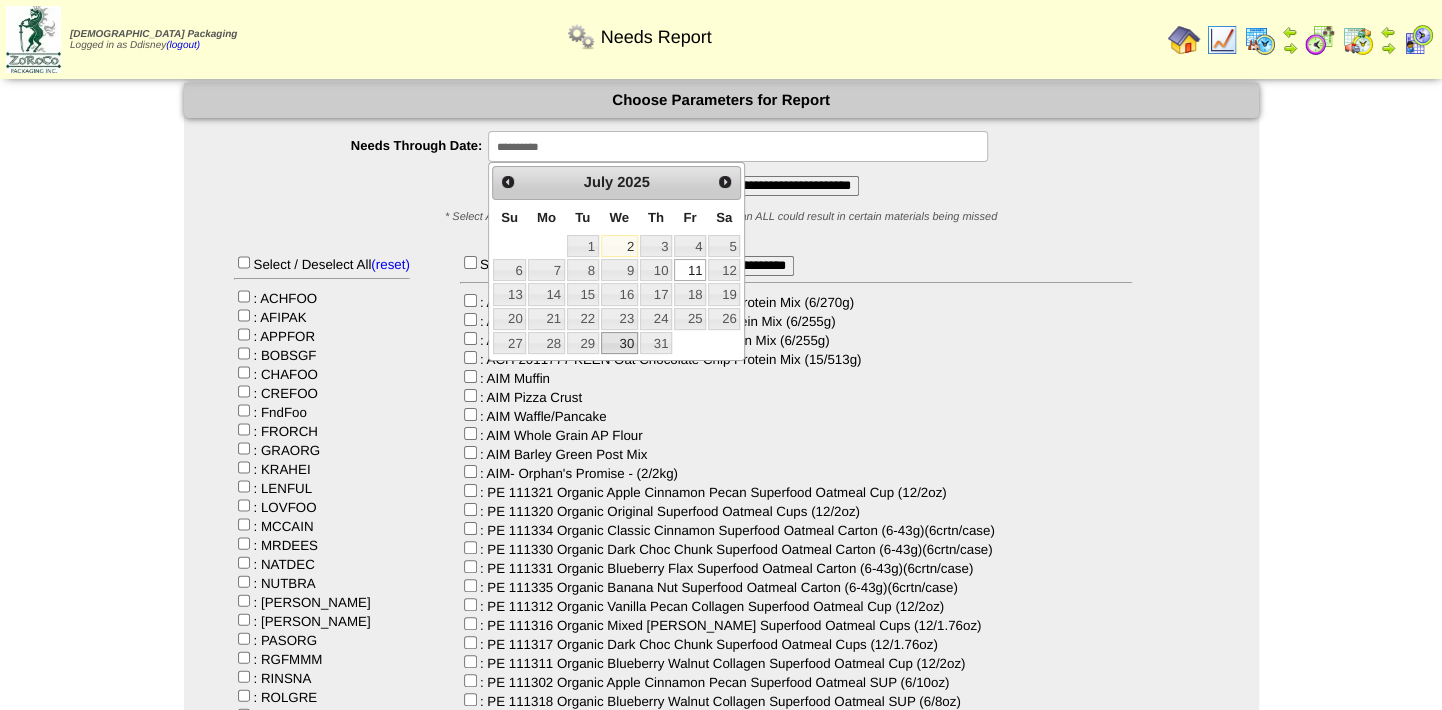 click on "30" at bounding box center [619, 343] 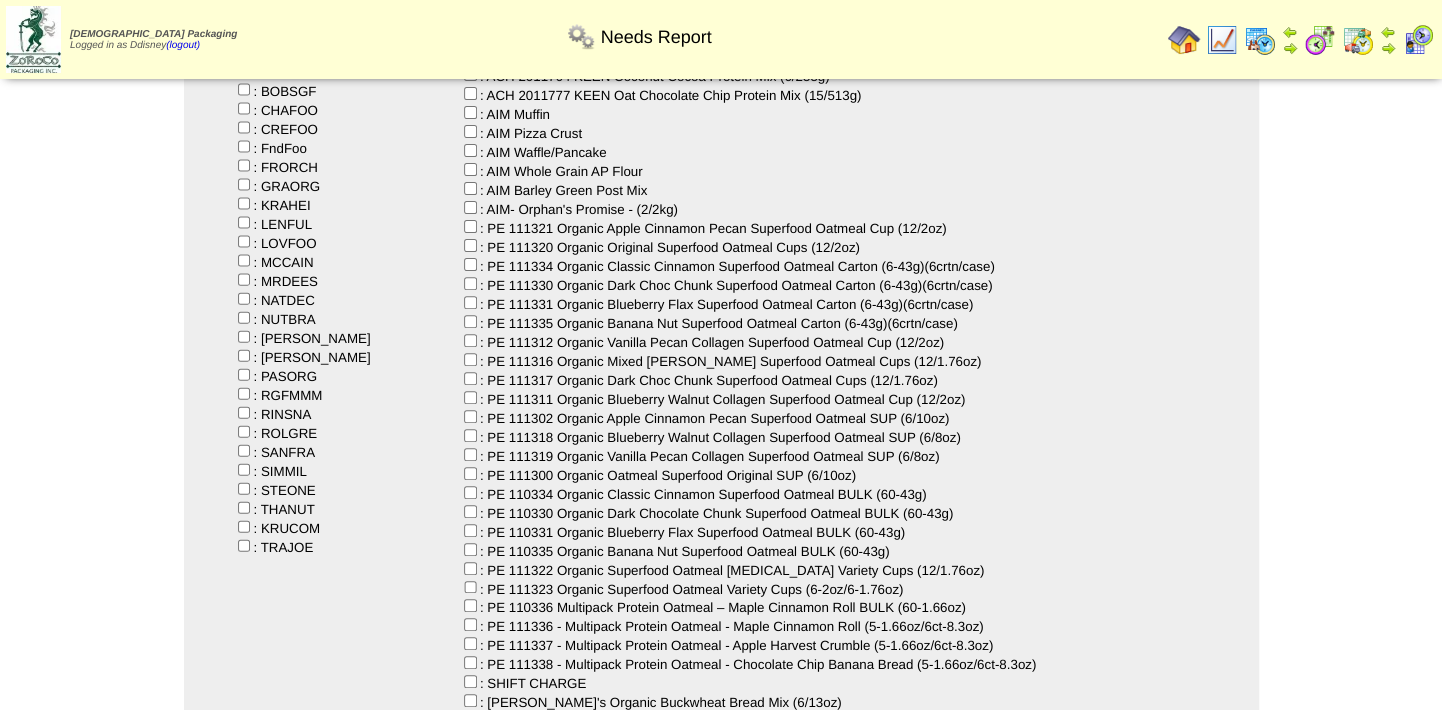 scroll, scrollTop: 272, scrollLeft: 0, axis: vertical 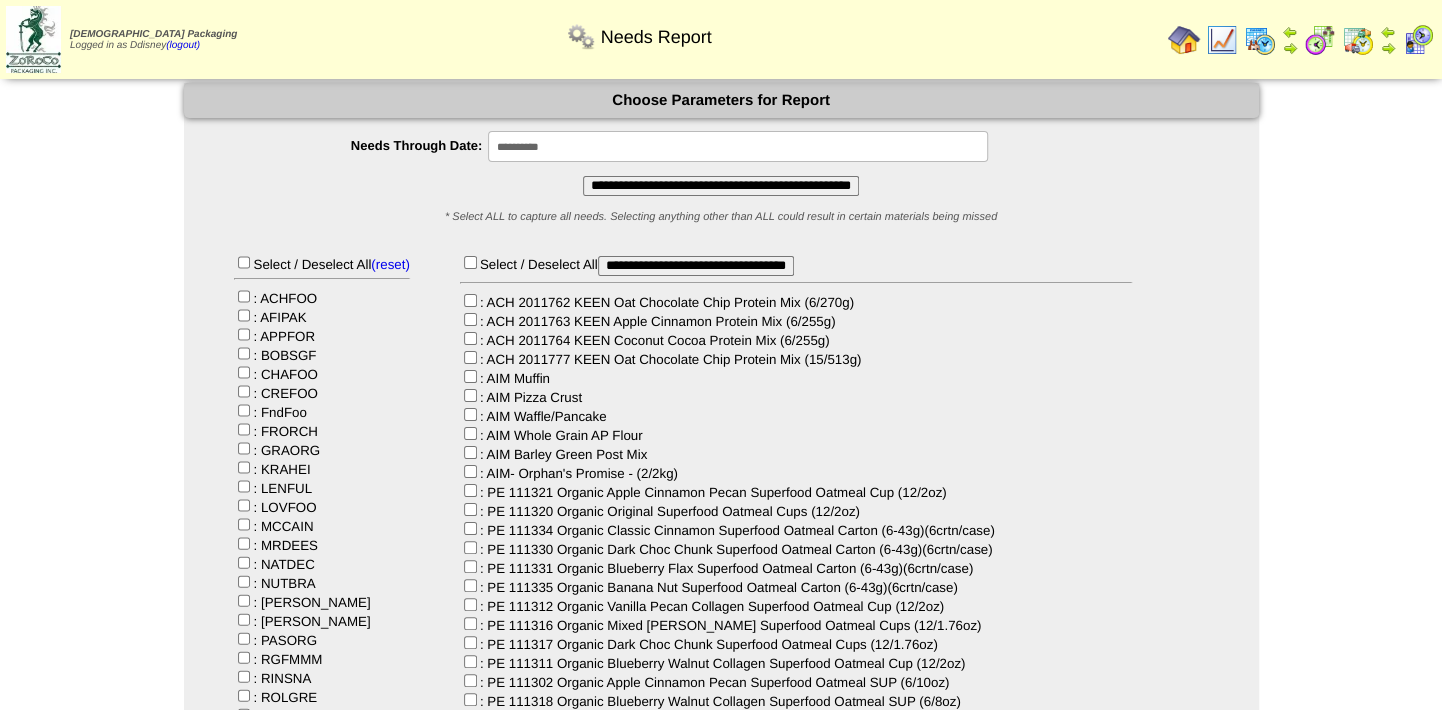 click on "**********" at bounding box center [721, 186] 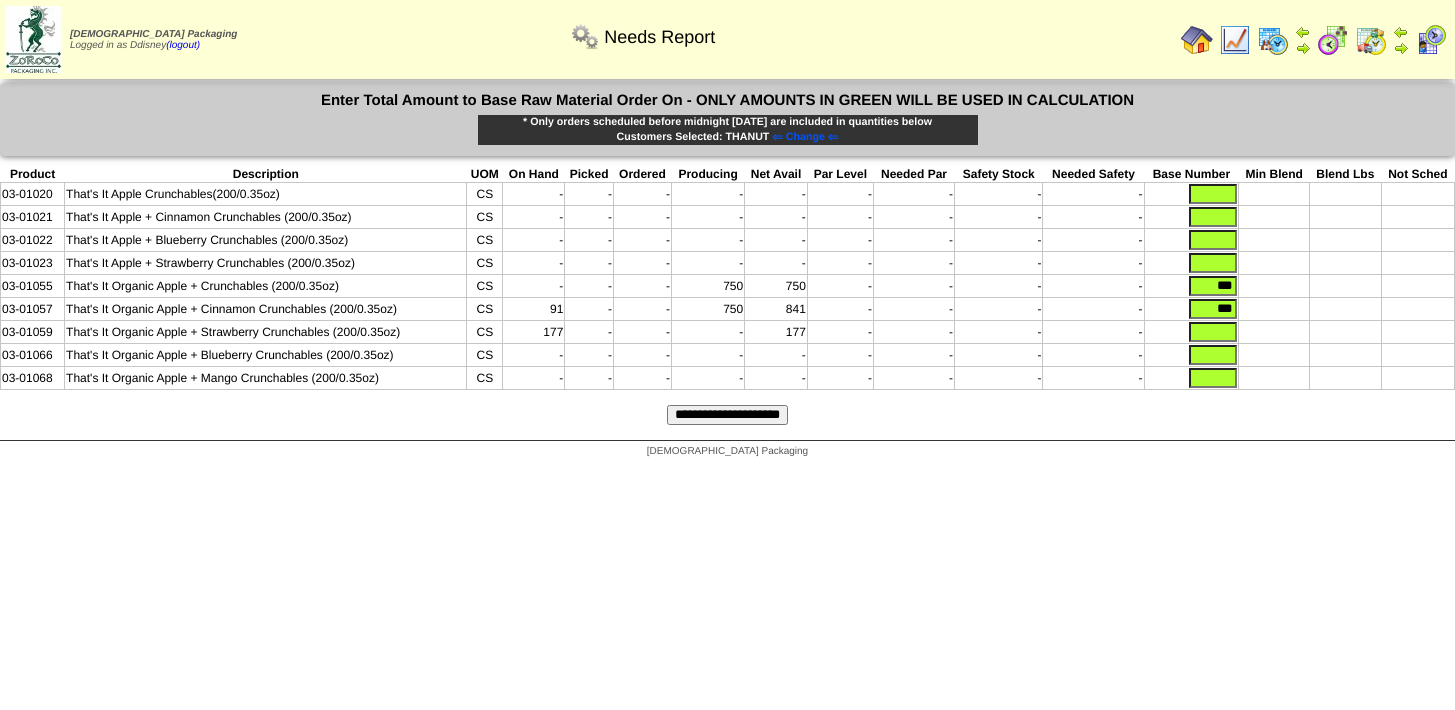 scroll, scrollTop: 0, scrollLeft: 0, axis: both 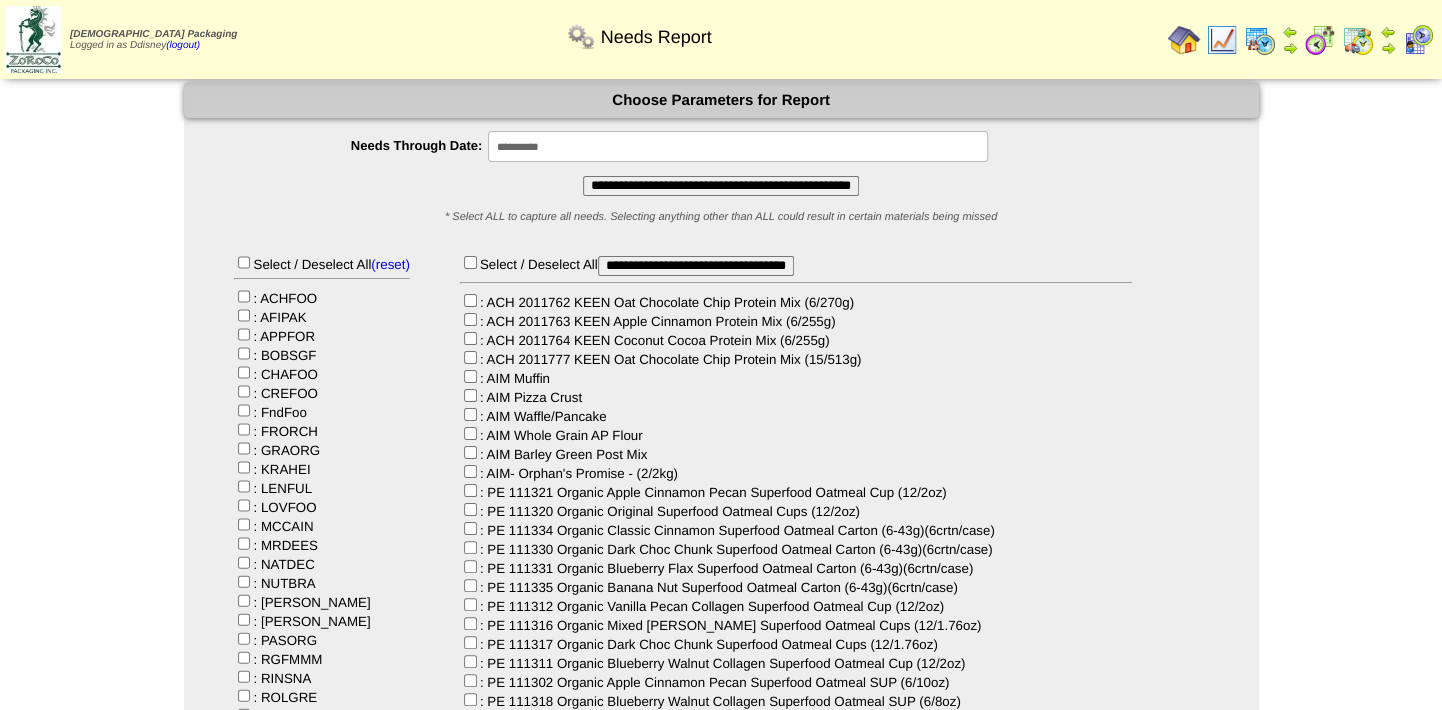 click on "**********" at bounding box center [721, 186] 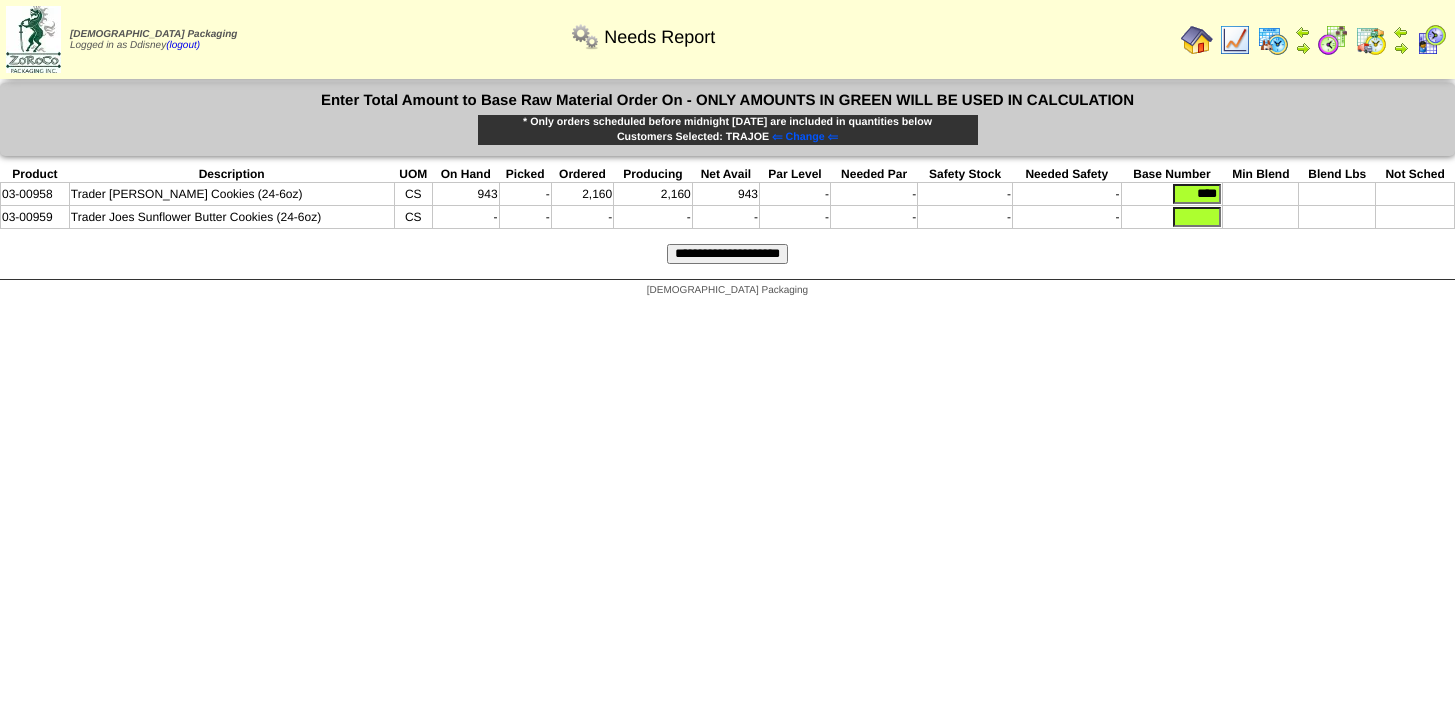 scroll, scrollTop: 0, scrollLeft: 0, axis: both 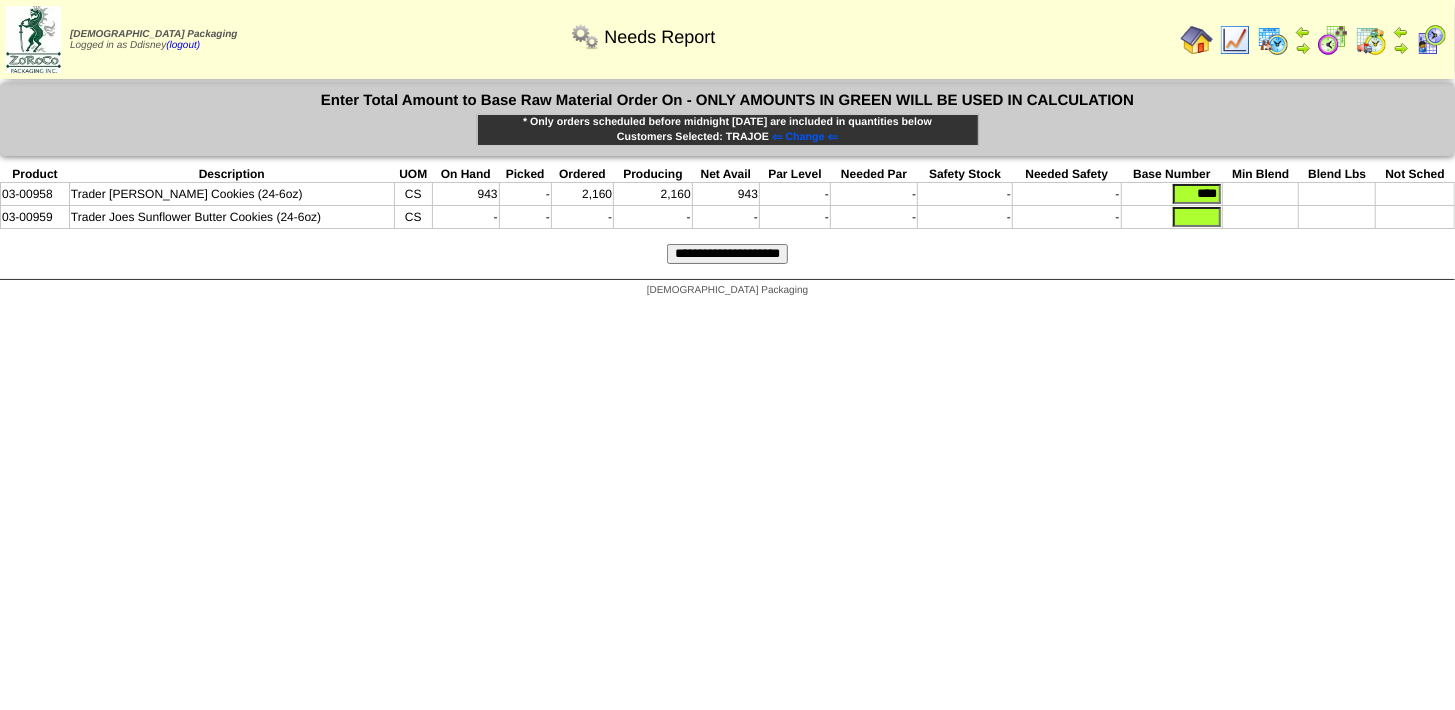 click on "[DEMOGRAPHIC_DATA] Packaging
Logged in as Ddisney                                 (logout)
Print All" at bounding box center (727, 153) 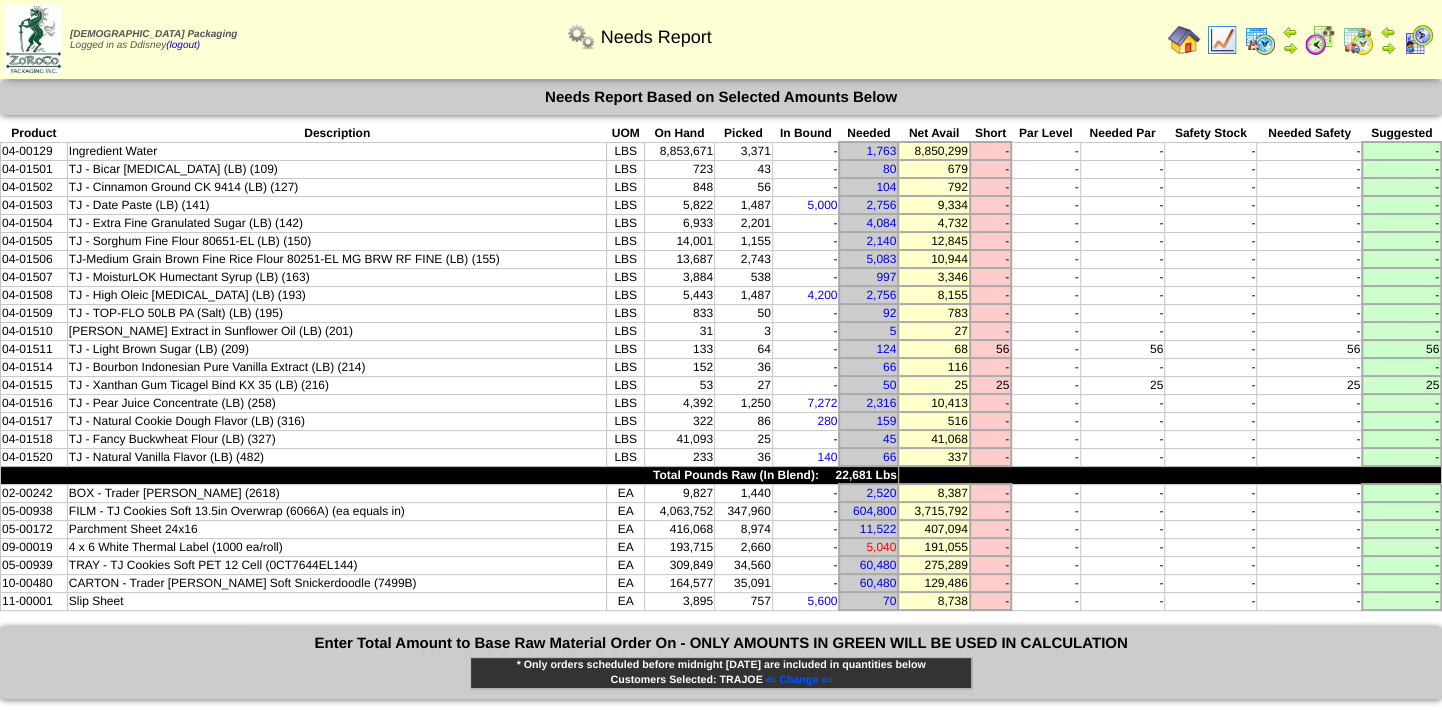 scroll, scrollTop: 0, scrollLeft: 0, axis: both 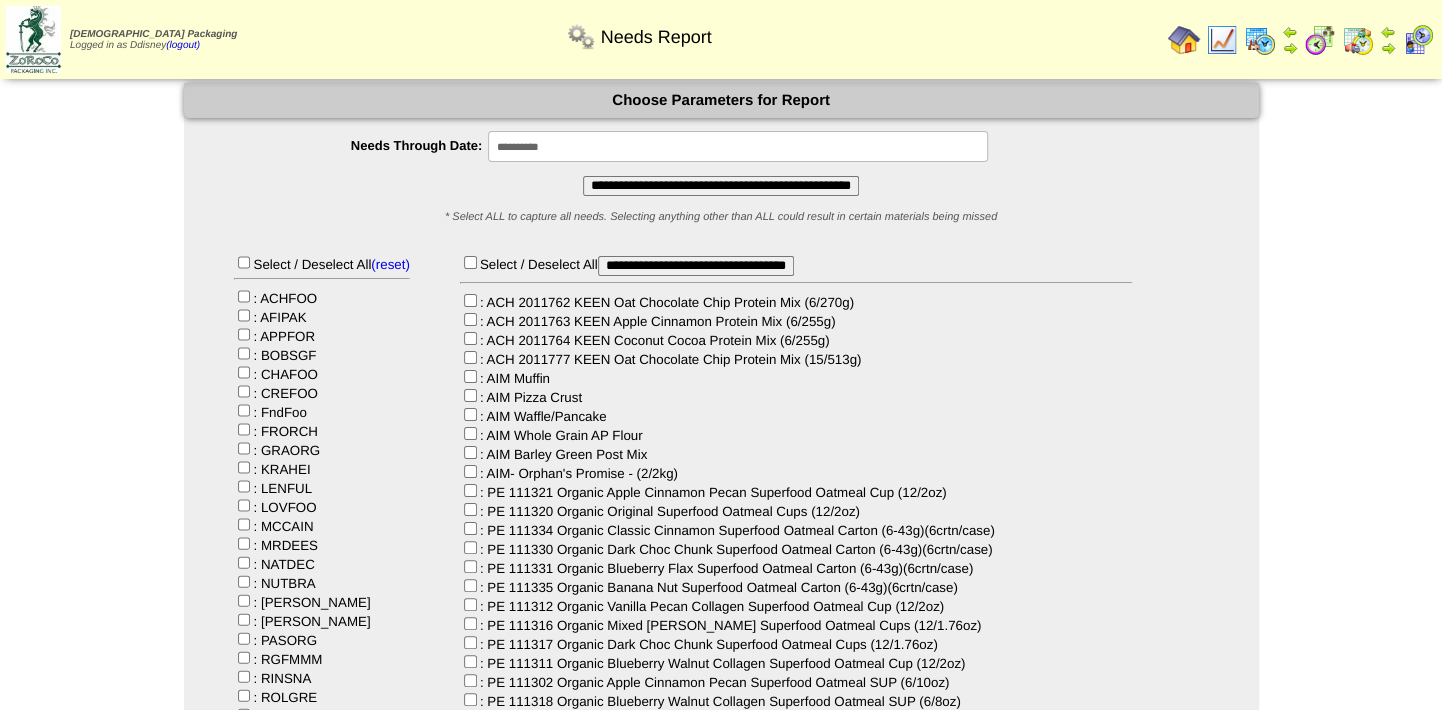 click on "**********" at bounding box center (721, 186) 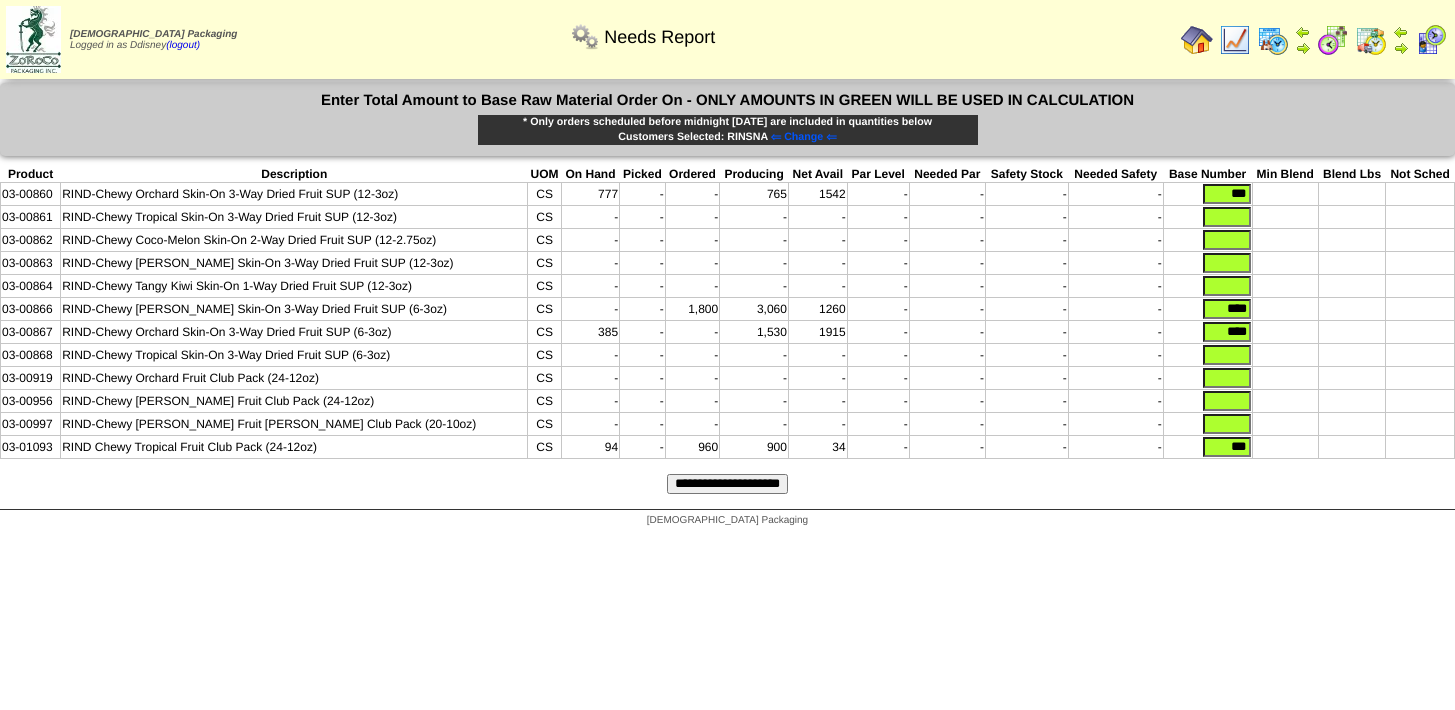 scroll, scrollTop: 0, scrollLeft: 0, axis: both 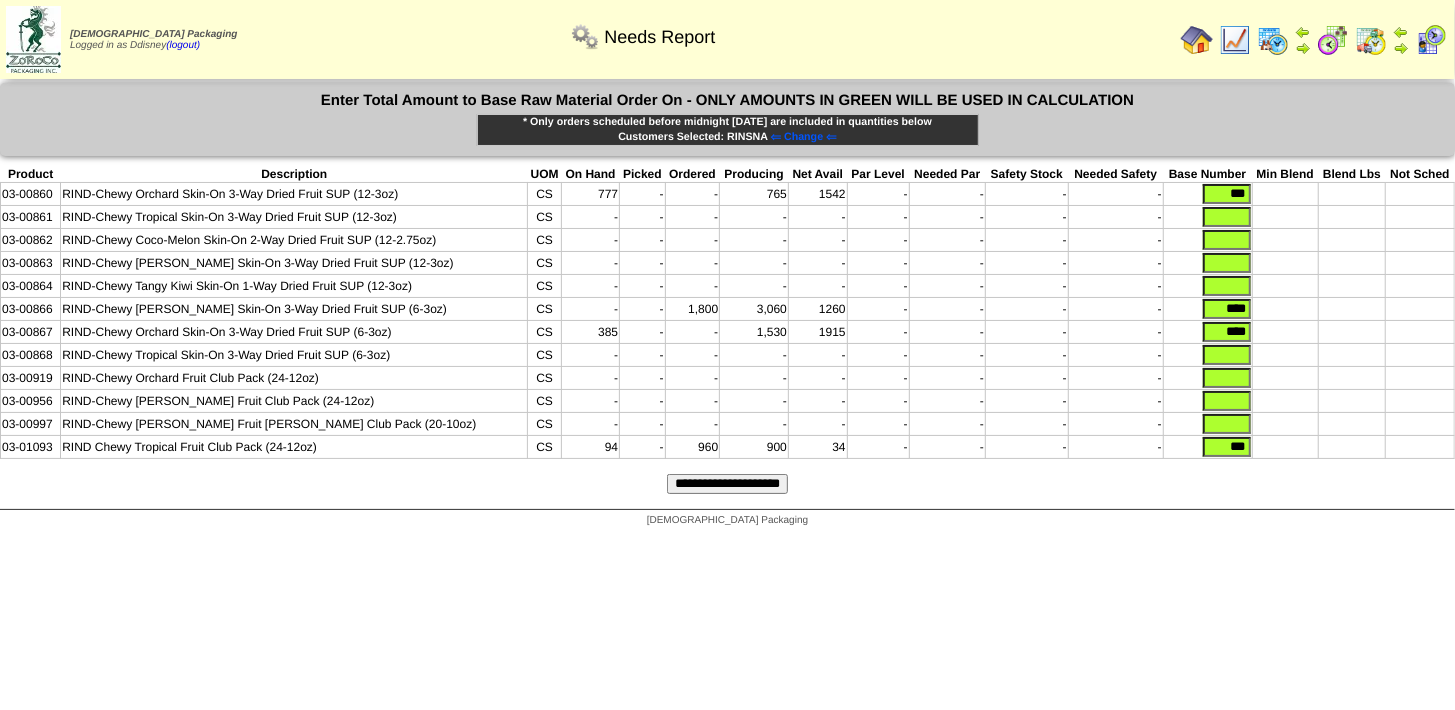 drag, startPoint x: 1205, startPoint y: 310, endPoint x: 1244, endPoint y: 313, distance: 39.115215 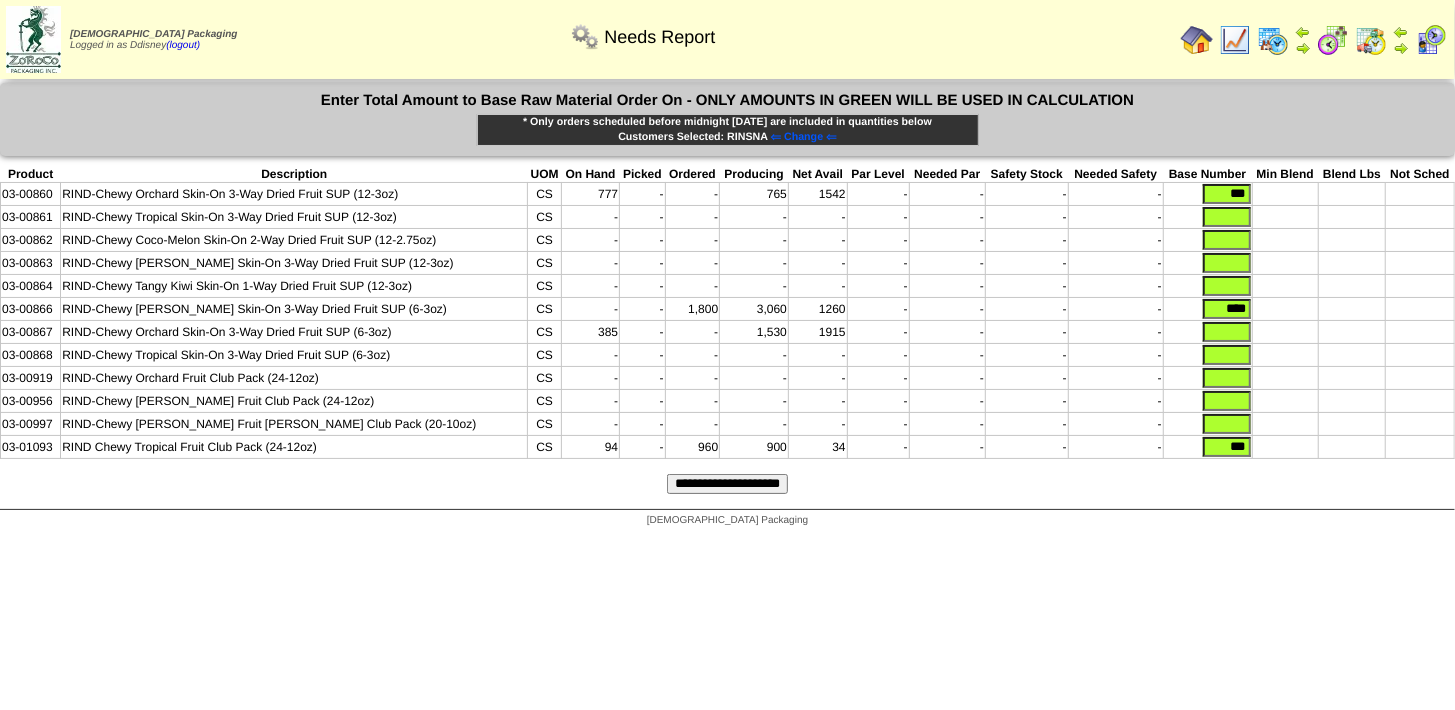 type 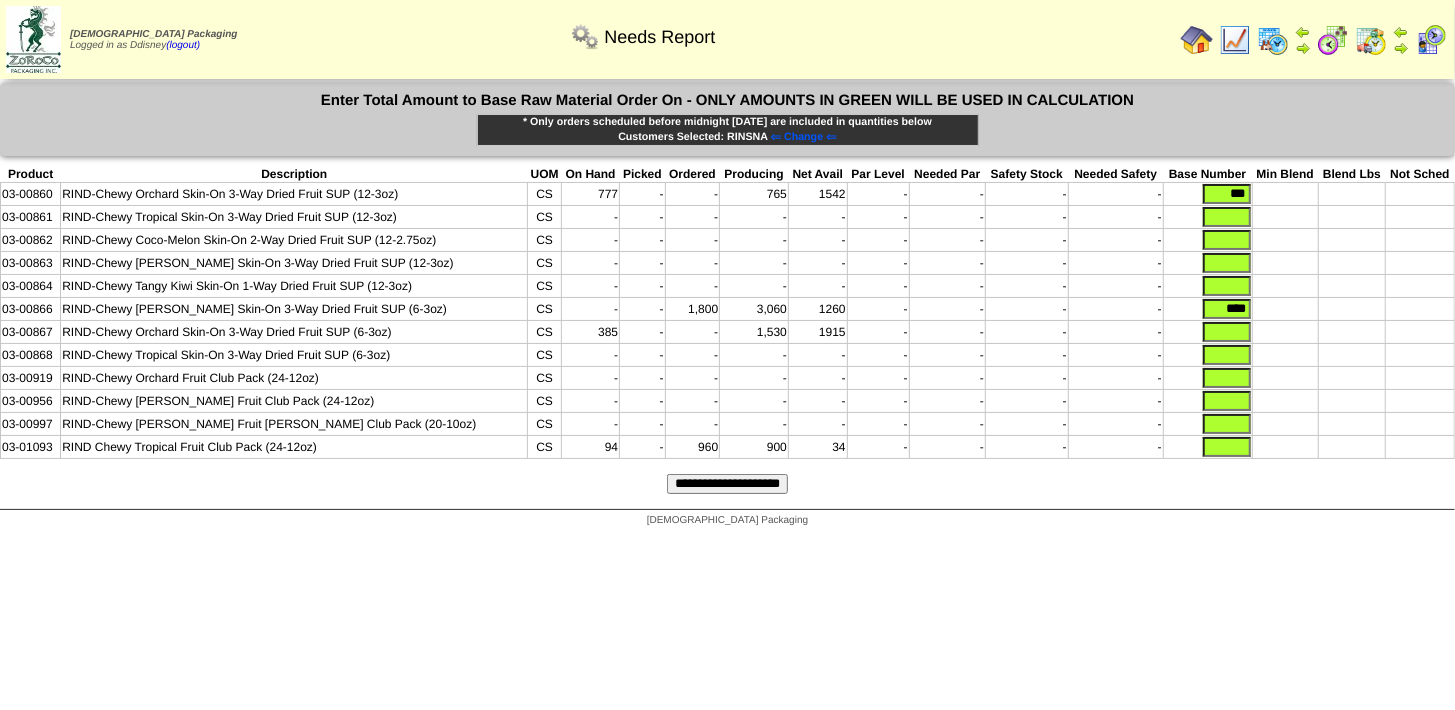 type 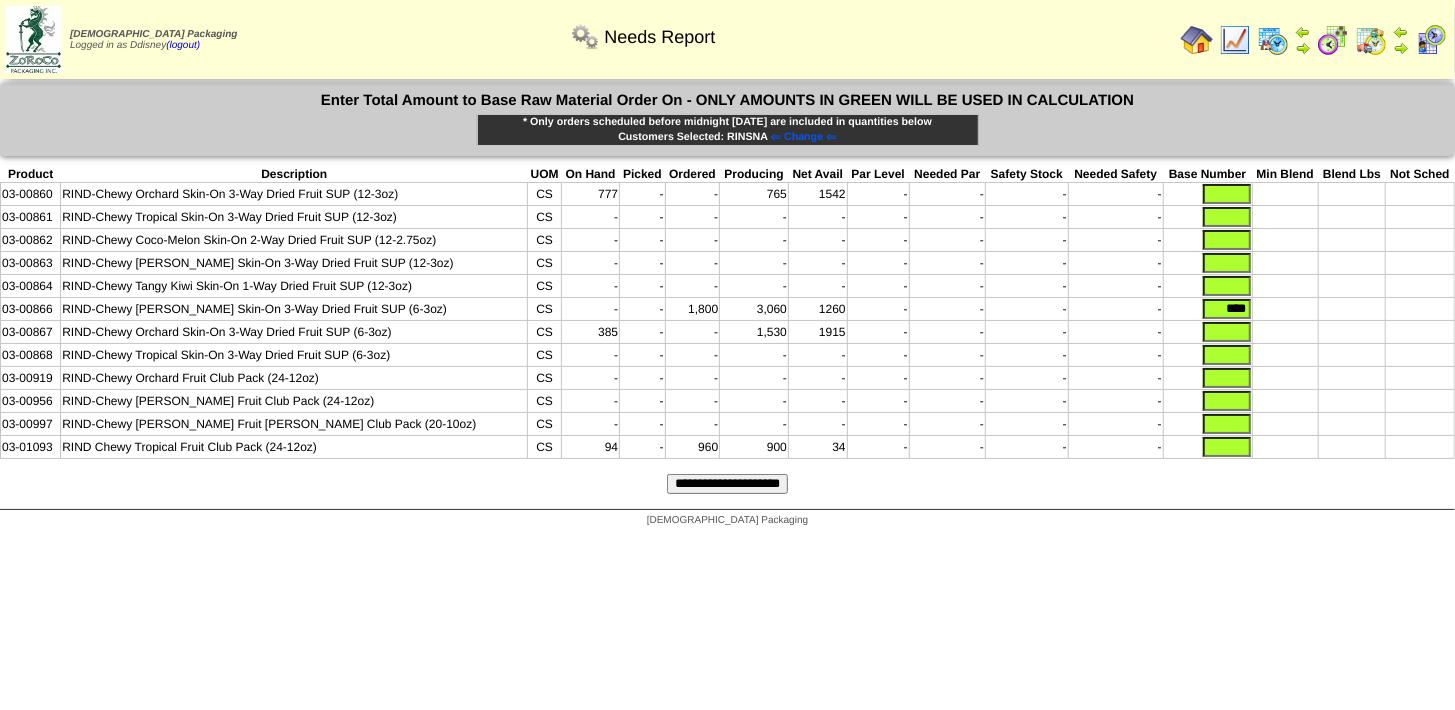 type 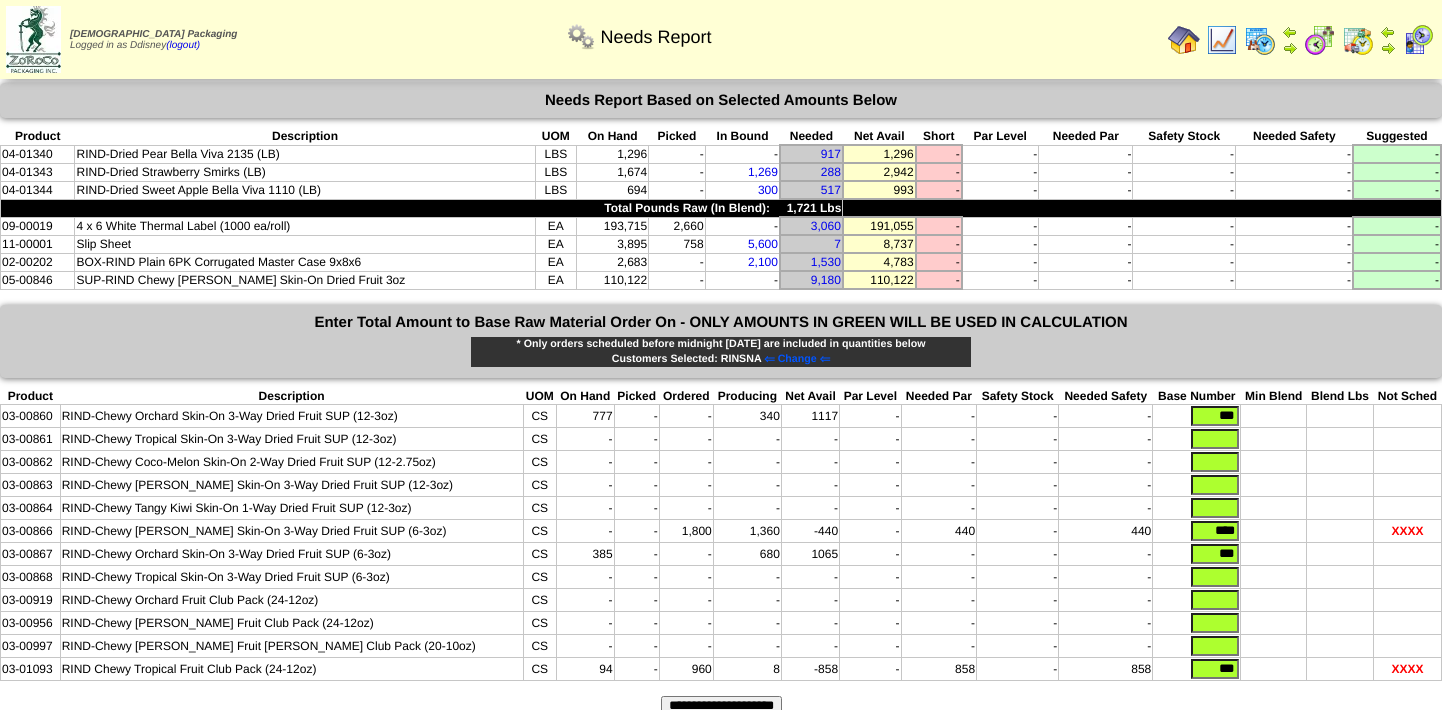 scroll, scrollTop: 0, scrollLeft: 0, axis: both 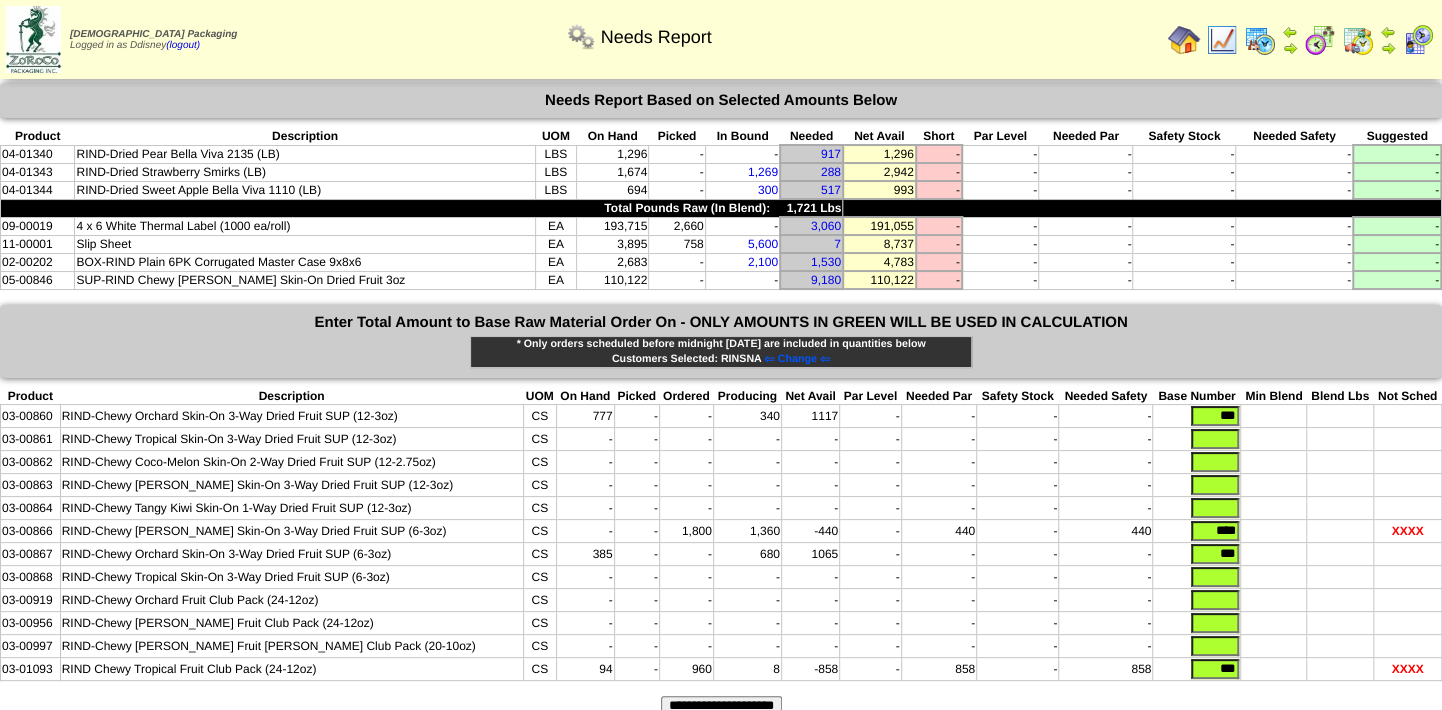 click on "-" at bounding box center [1086, 280] 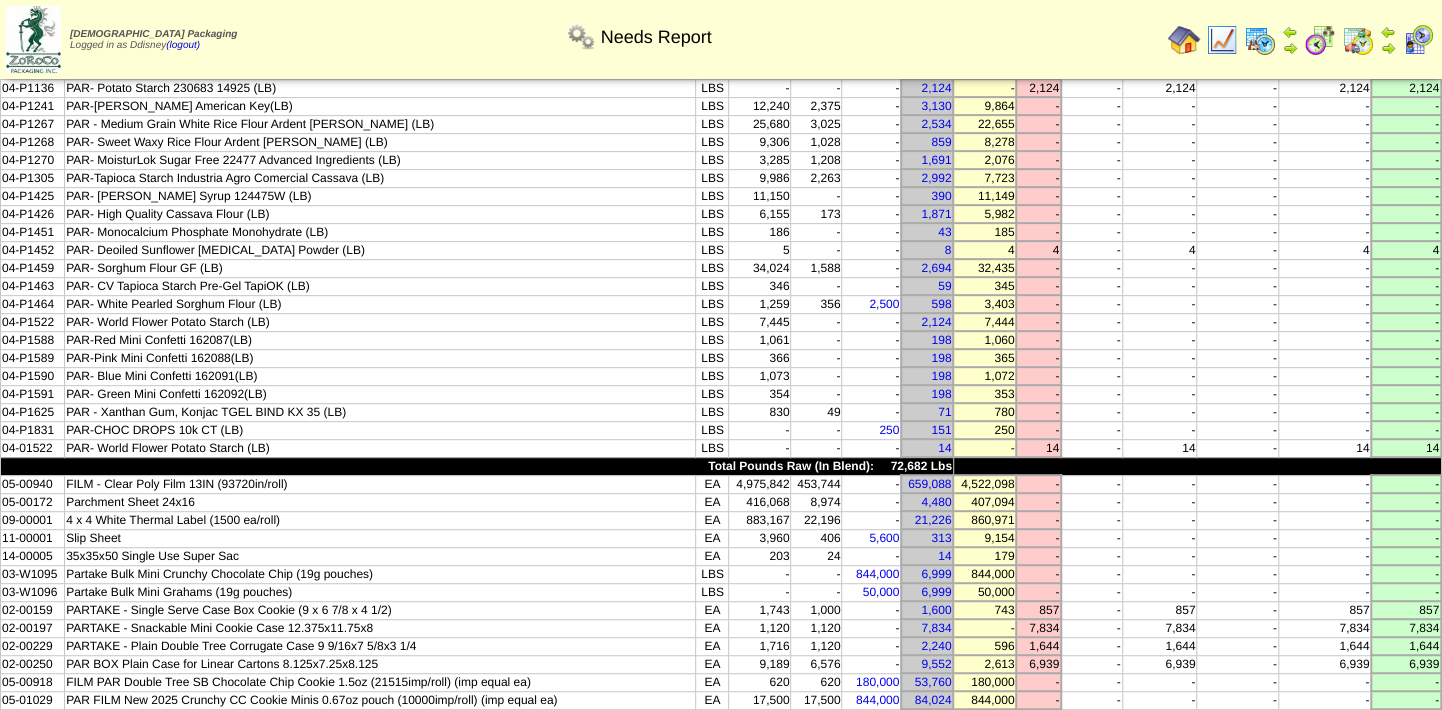 scroll, scrollTop: 363, scrollLeft: 0, axis: vertical 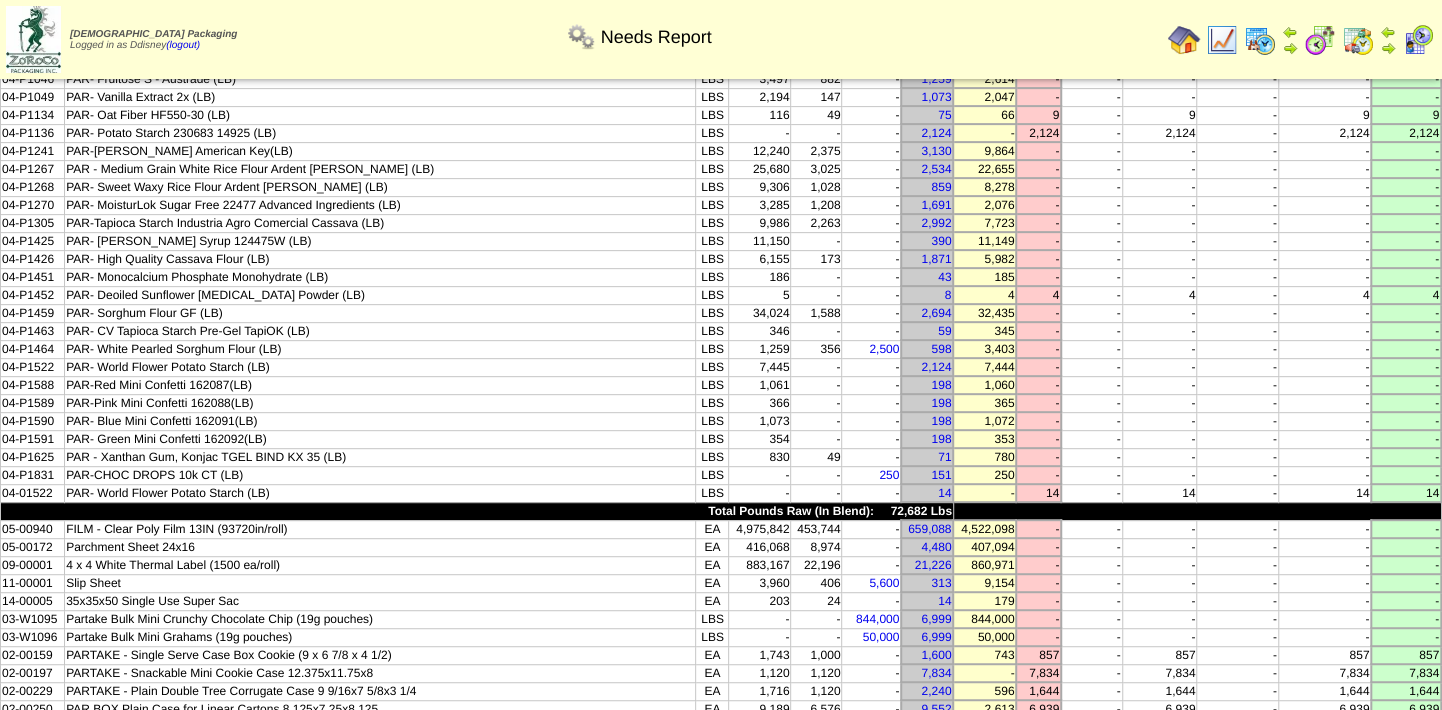click on "PAR- Green Mini Confetti 162092(LB)" at bounding box center [380, 439] 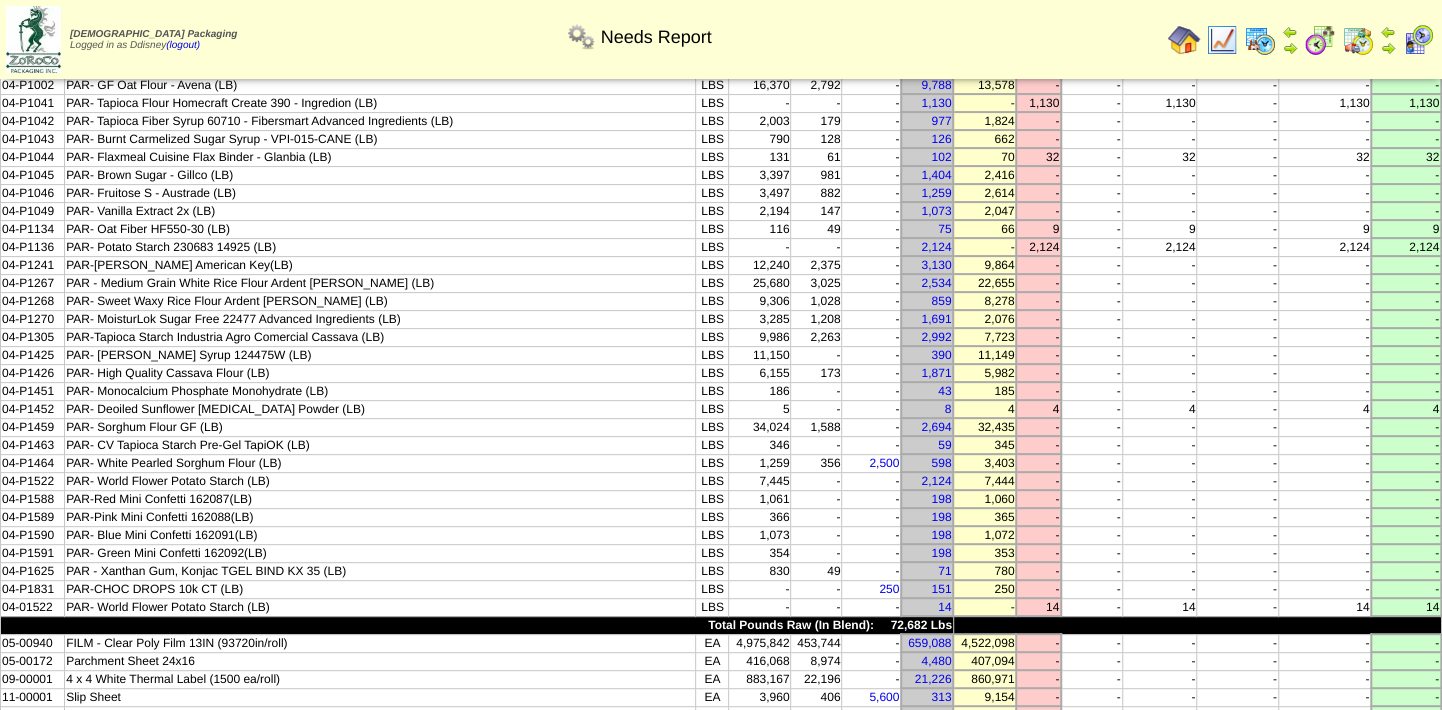 scroll, scrollTop: 272, scrollLeft: 0, axis: vertical 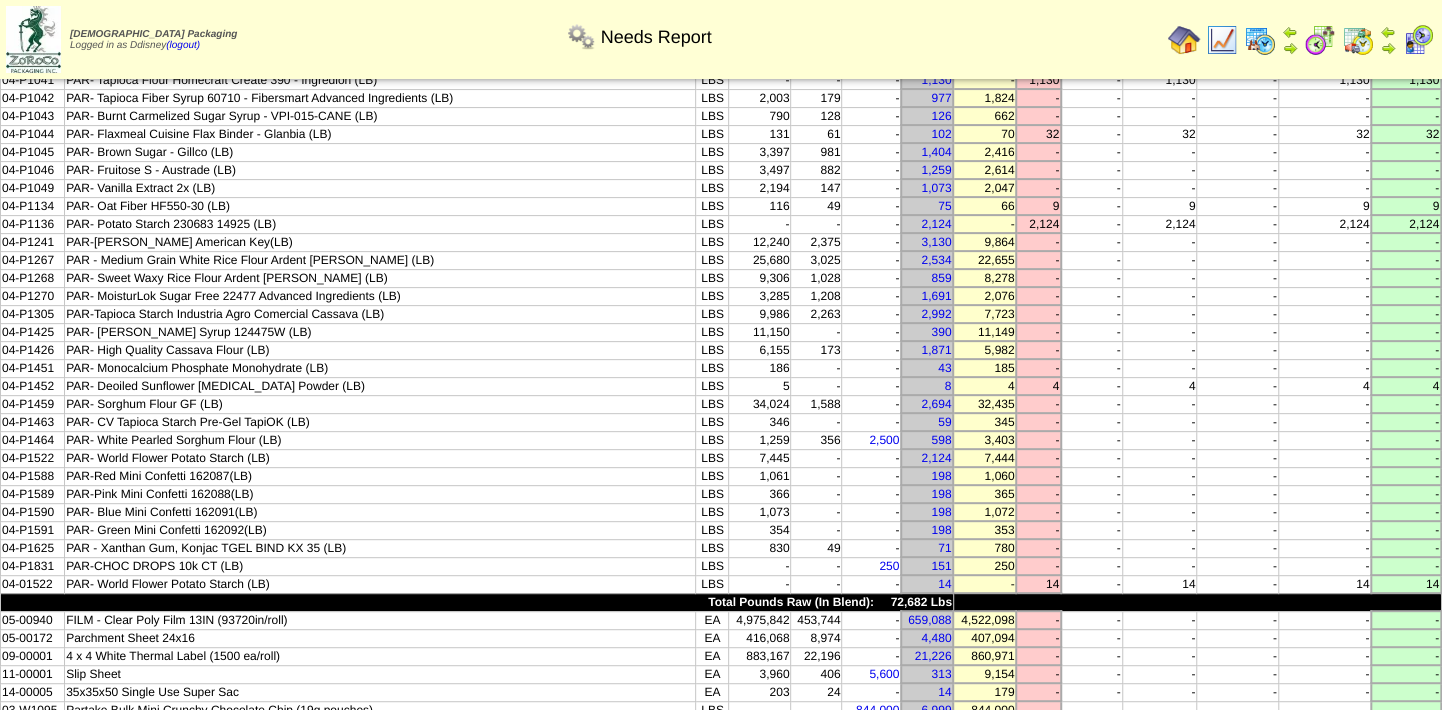 click on "04-P1522" at bounding box center (33, 458) 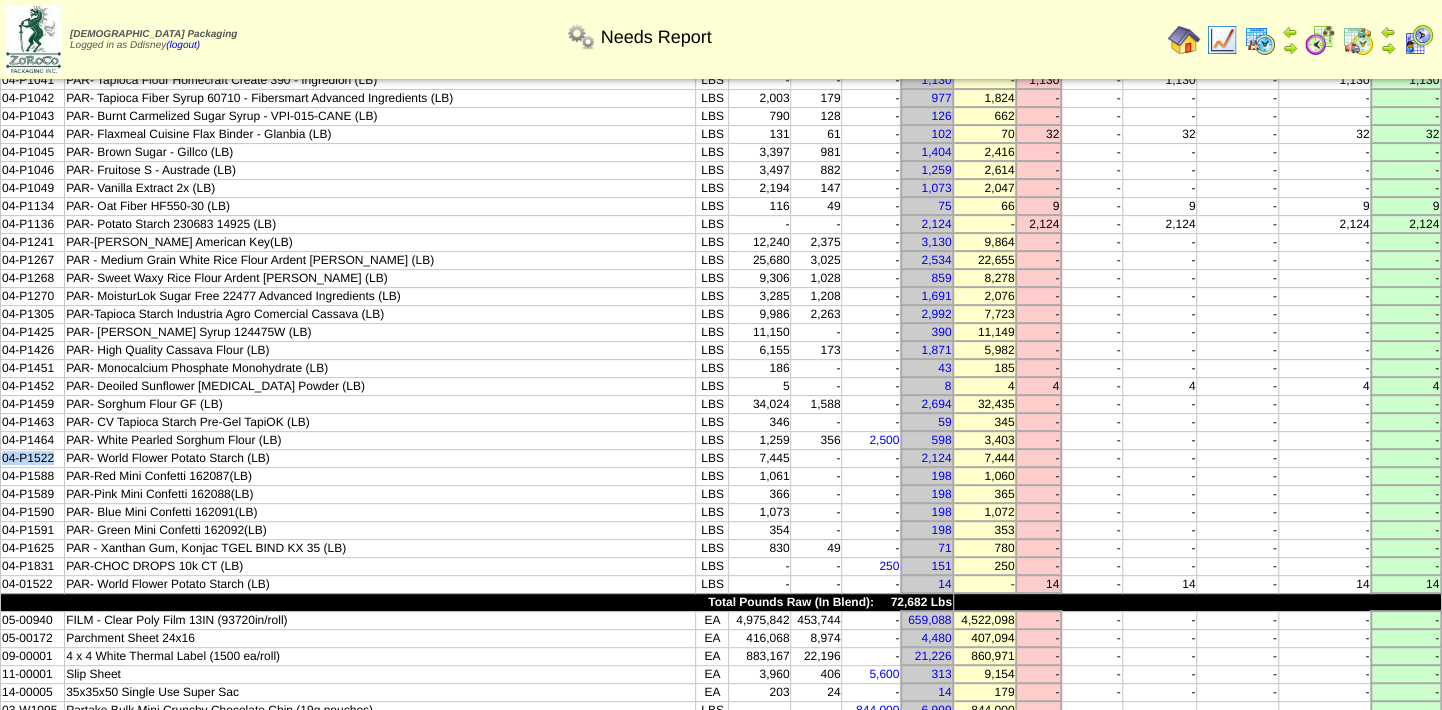drag, startPoint x: 56, startPoint y: 427, endPoint x: 0, endPoint y: 426, distance: 56.008926 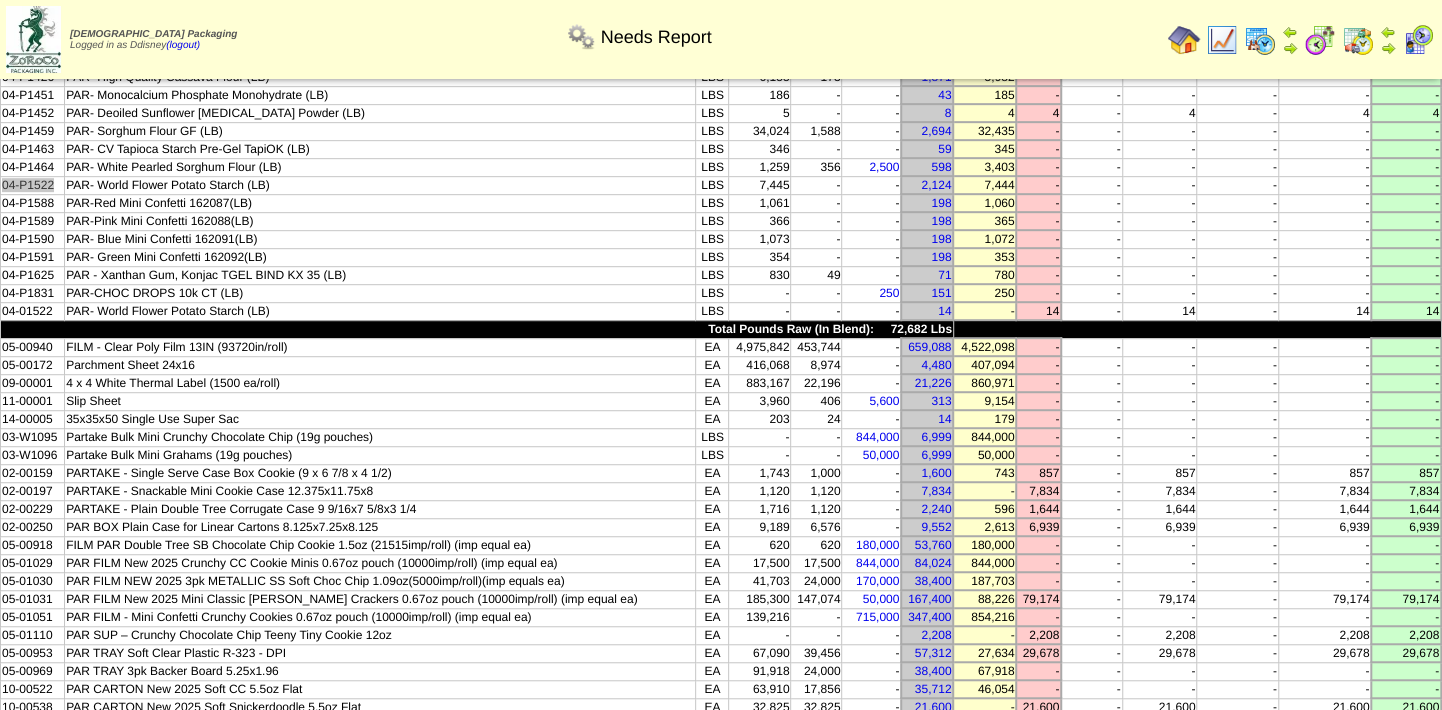 scroll, scrollTop: 636, scrollLeft: 0, axis: vertical 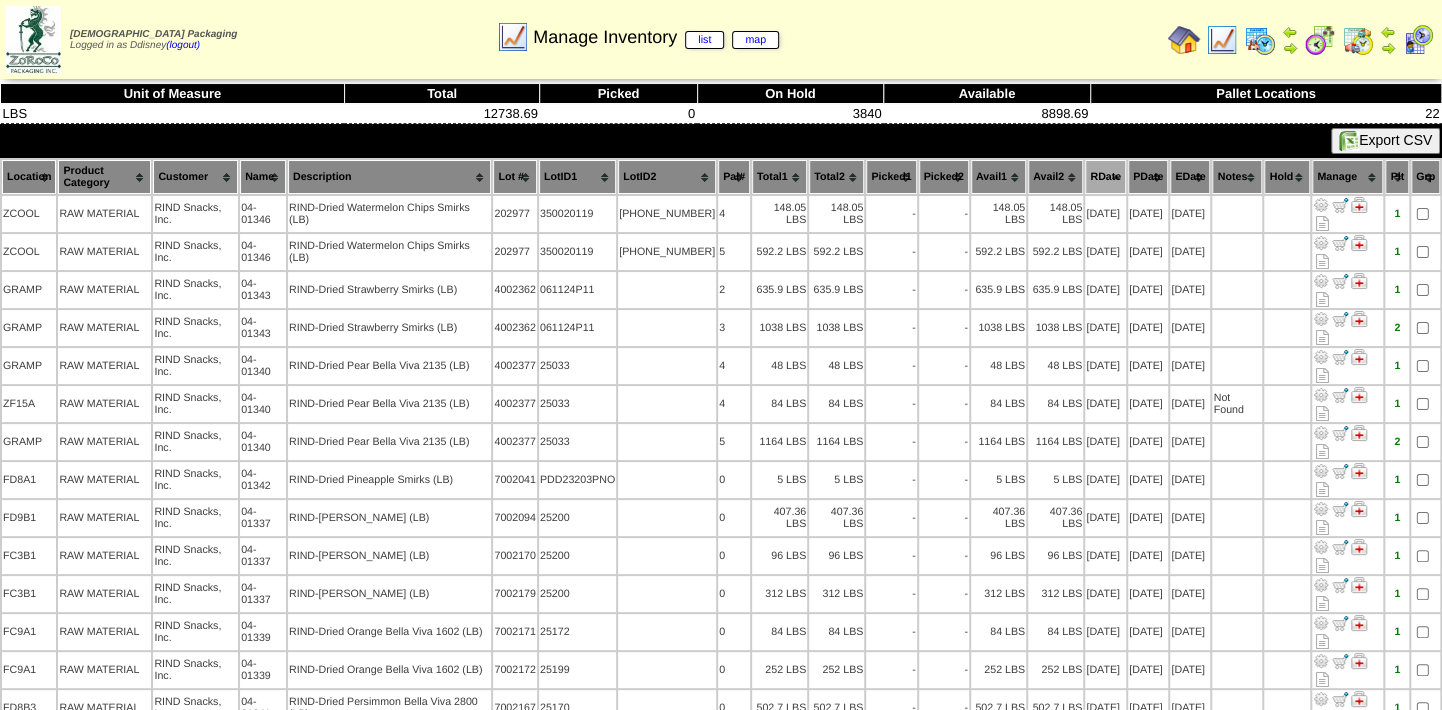 click at bounding box center (1222, 40) 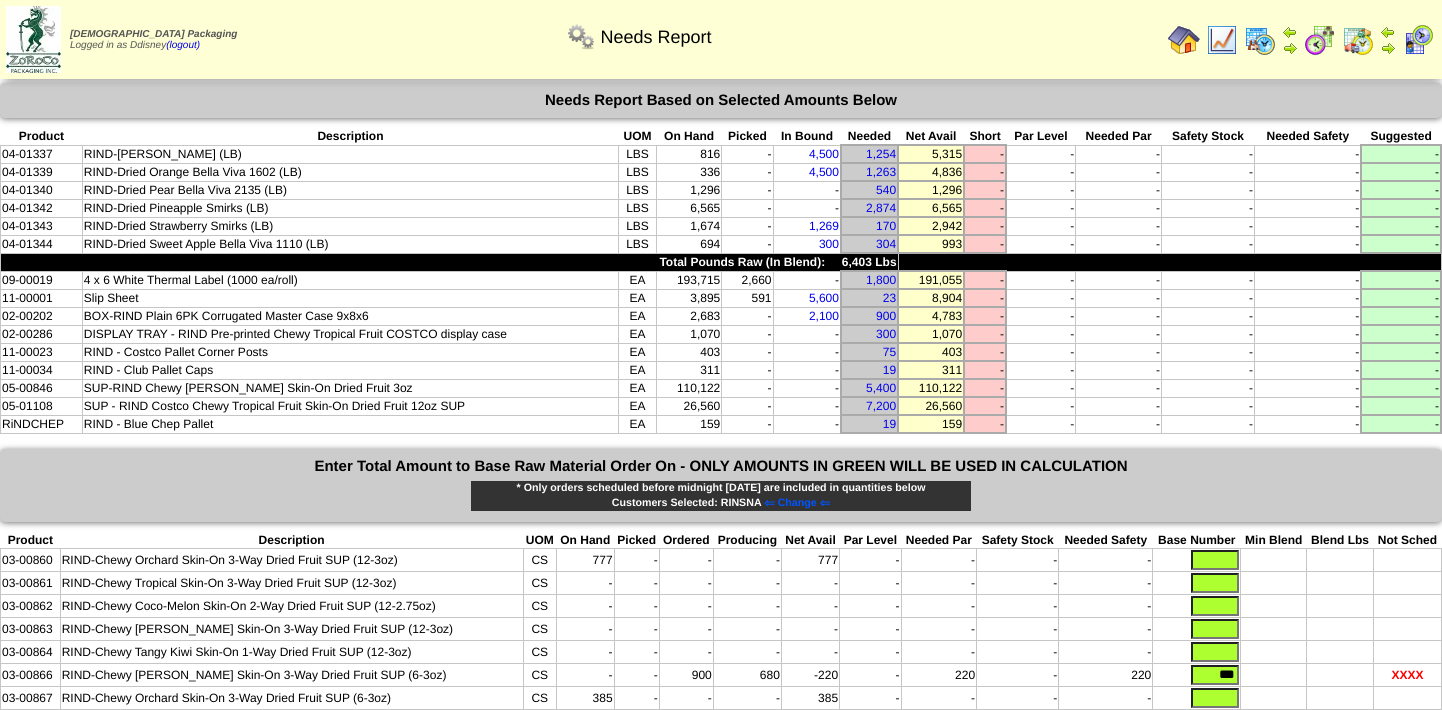scroll, scrollTop: 0, scrollLeft: 0, axis: both 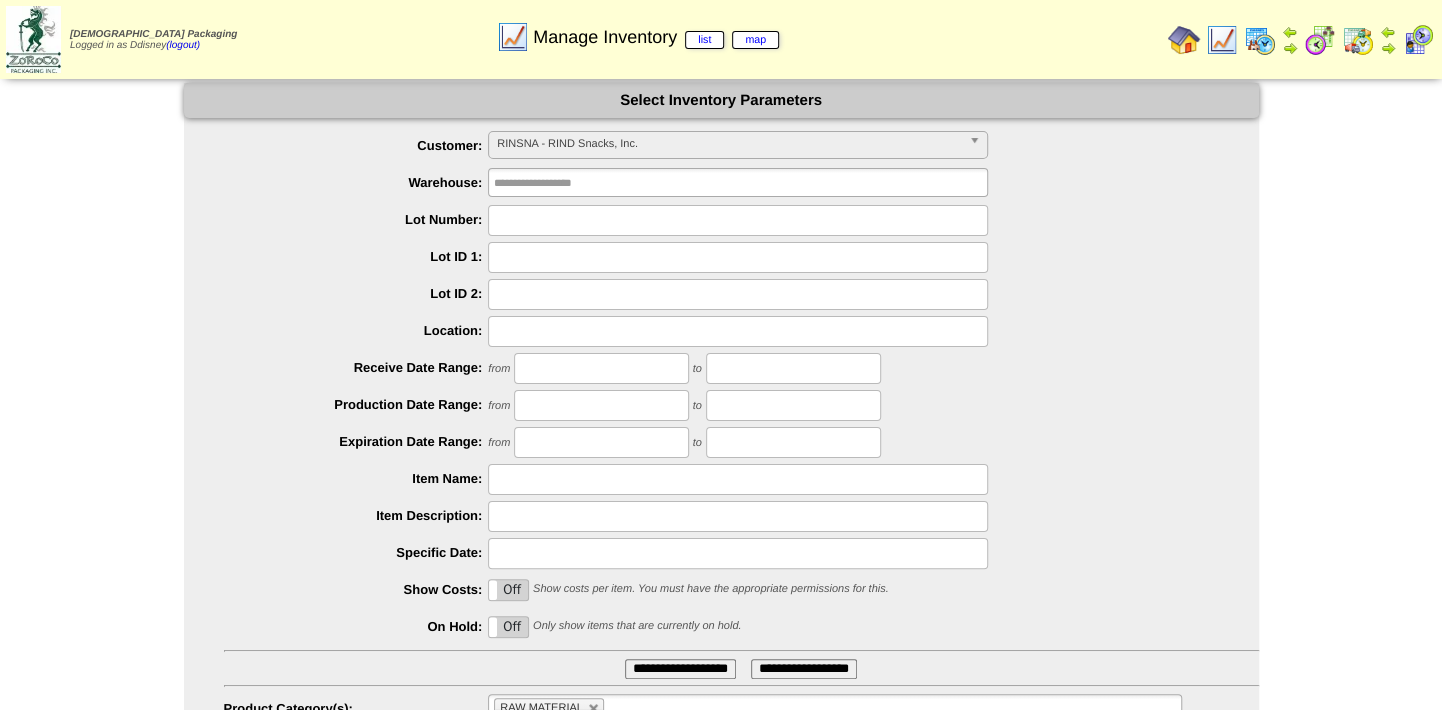 click at bounding box center [1358, 40] 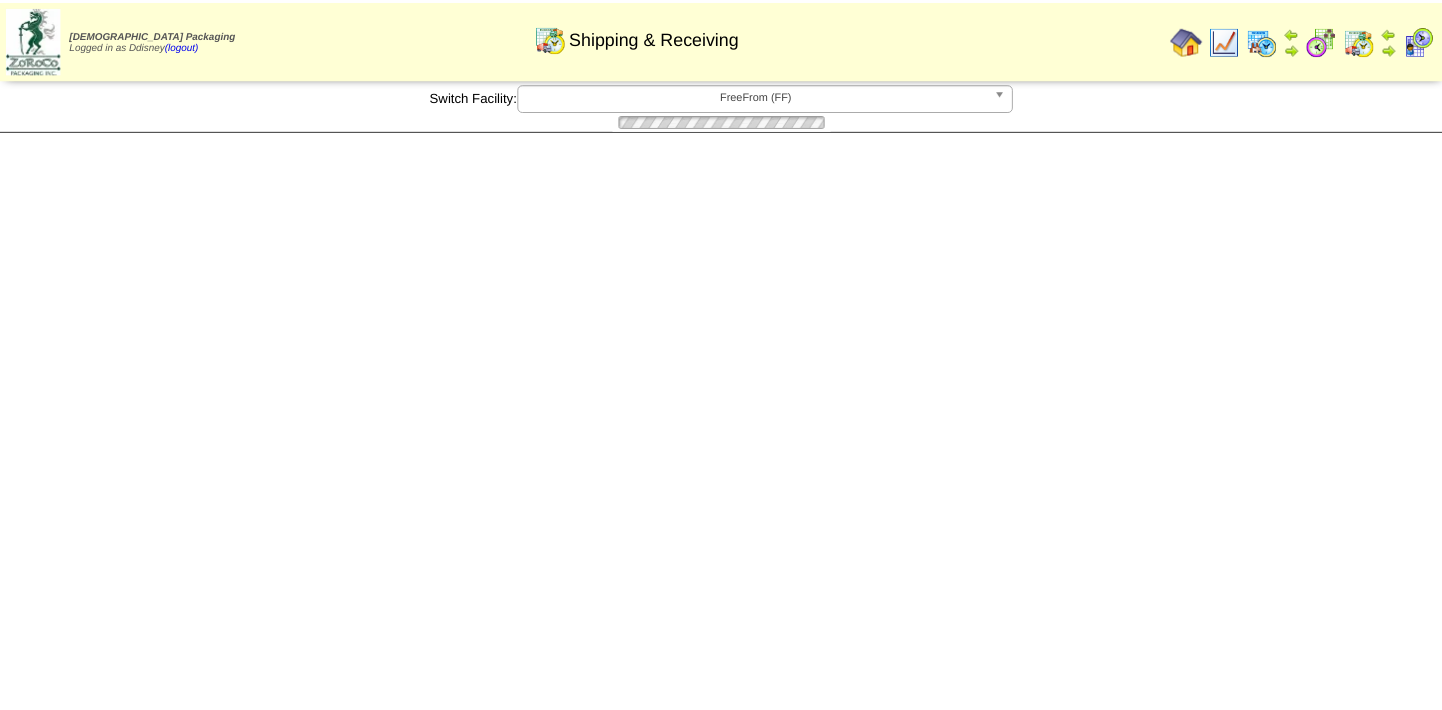 scroll, scrollTop: 0, scrollLeft: 0, axis: both 